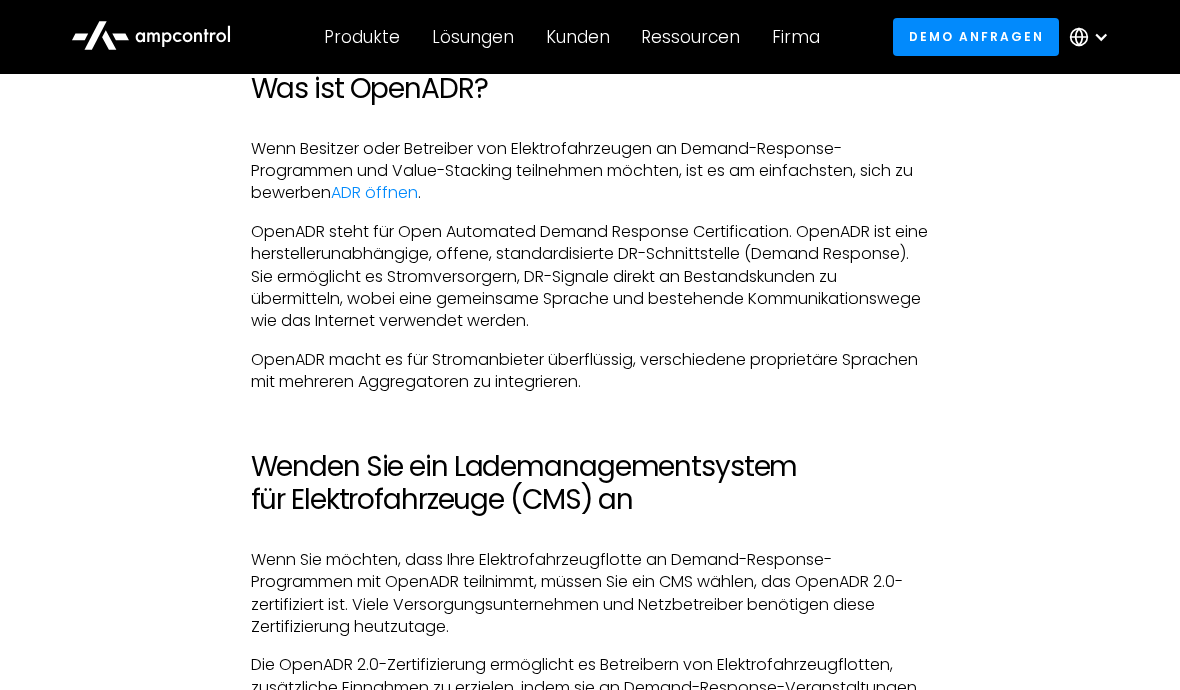 scroll, scrollTop: 2290, scrollLeft: 0, axis: vertical 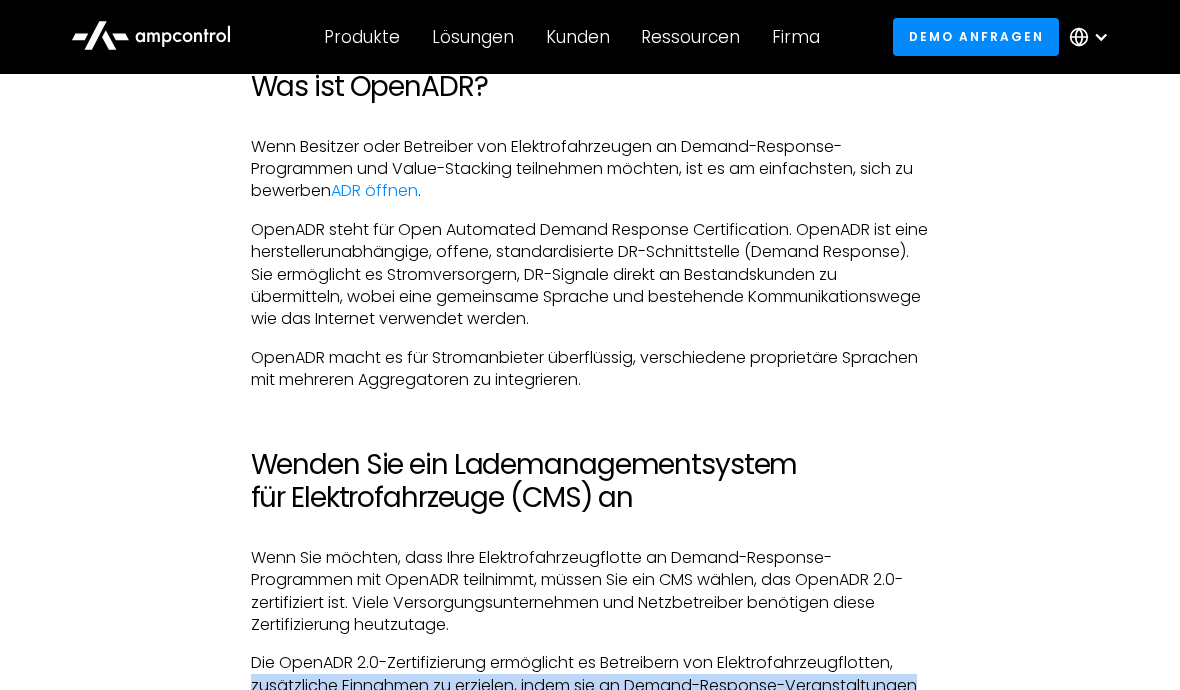 click on "ADR öffnen" at bounding box center (374, 190) 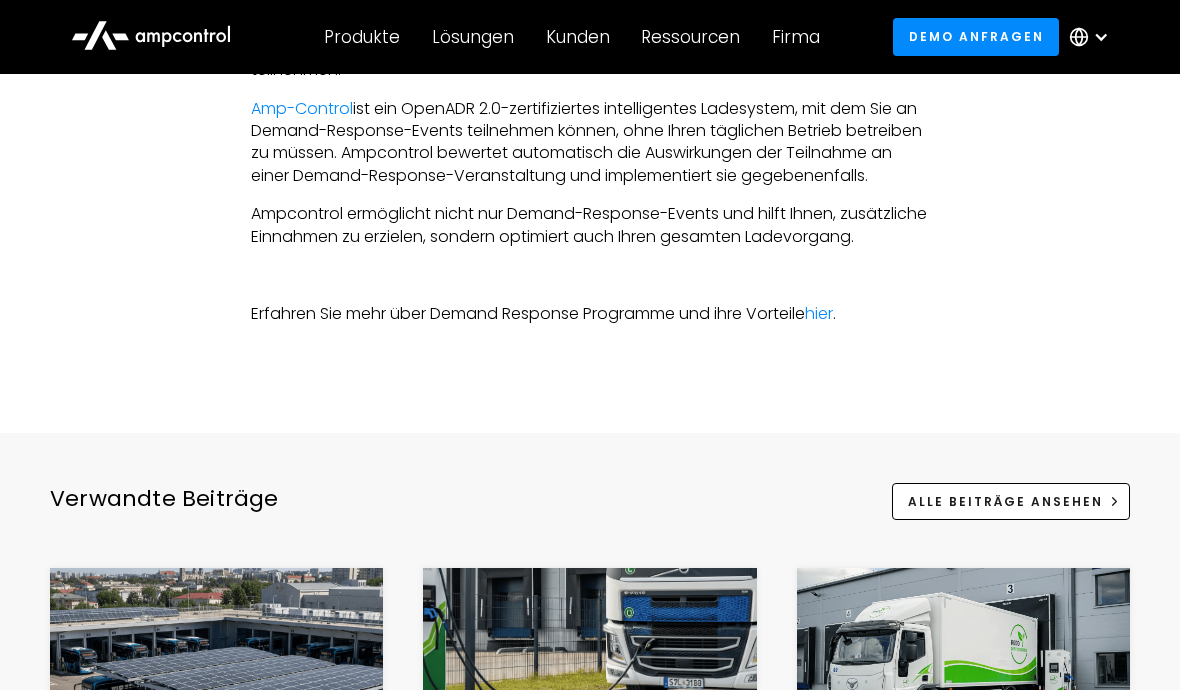 scroll, scrollTop: 2902, scrollLeft: 0, axis: vertical 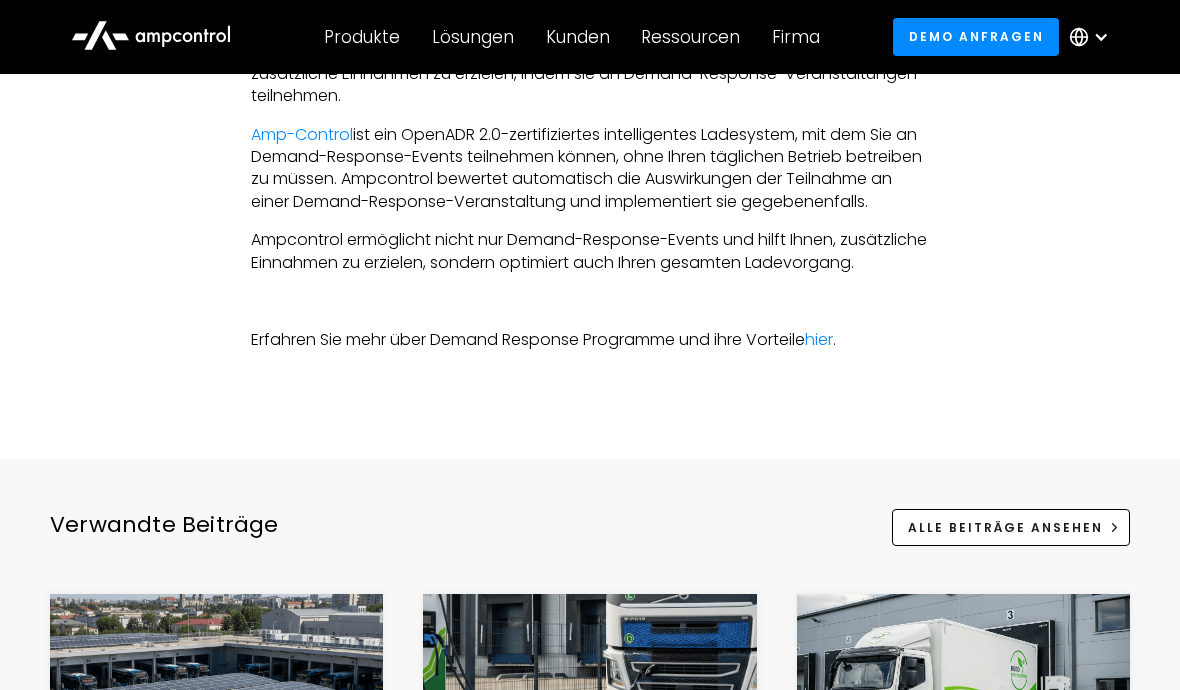 click on "Amp-Control" at bounding box center (302, 134) 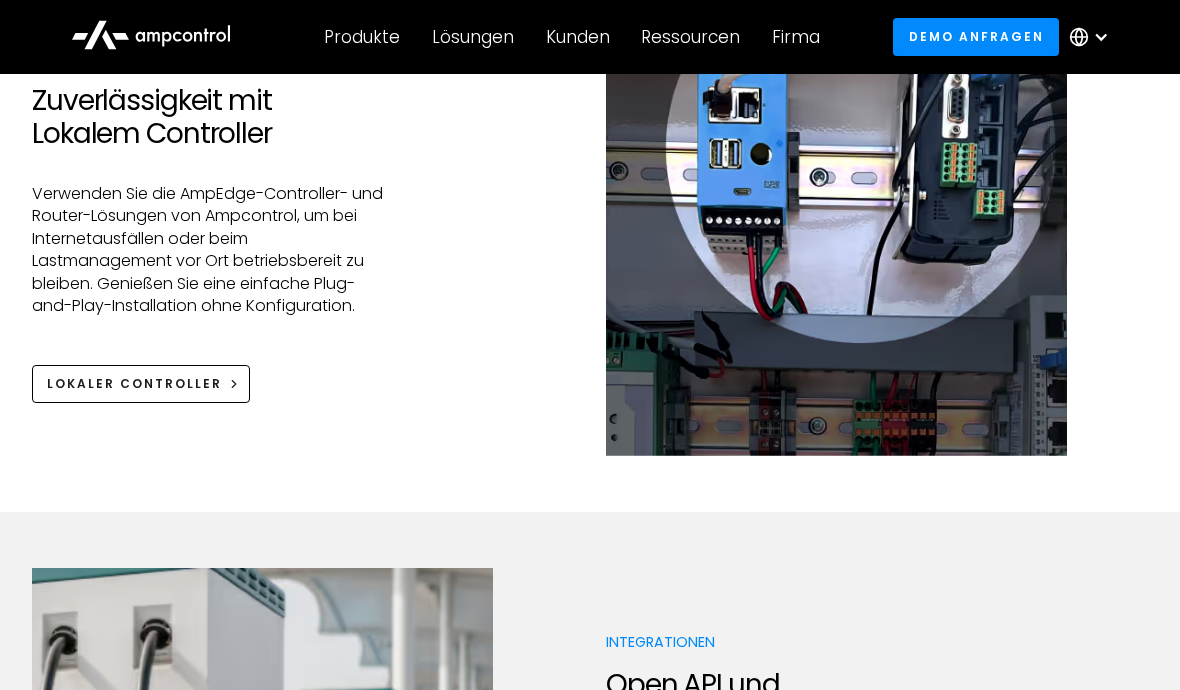 scroll, scrollTop: 2930, scrollLeft: 0, axis: vertical 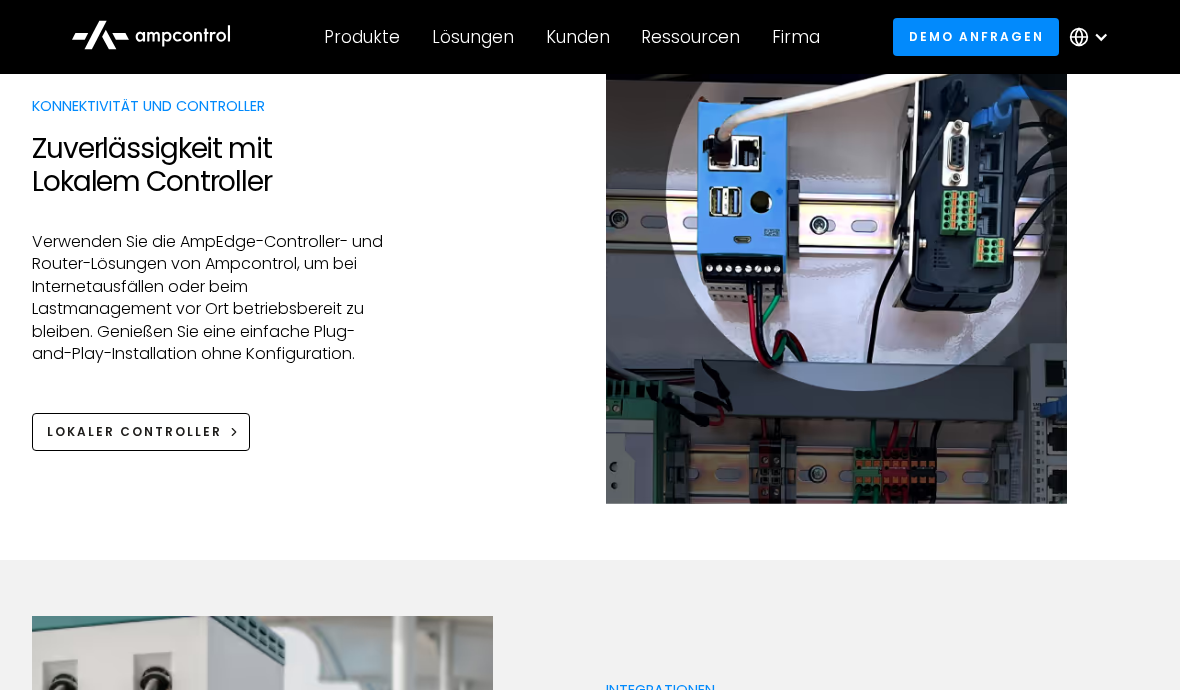 click on "Lokaler Controller" at bounding box center (134, 432) 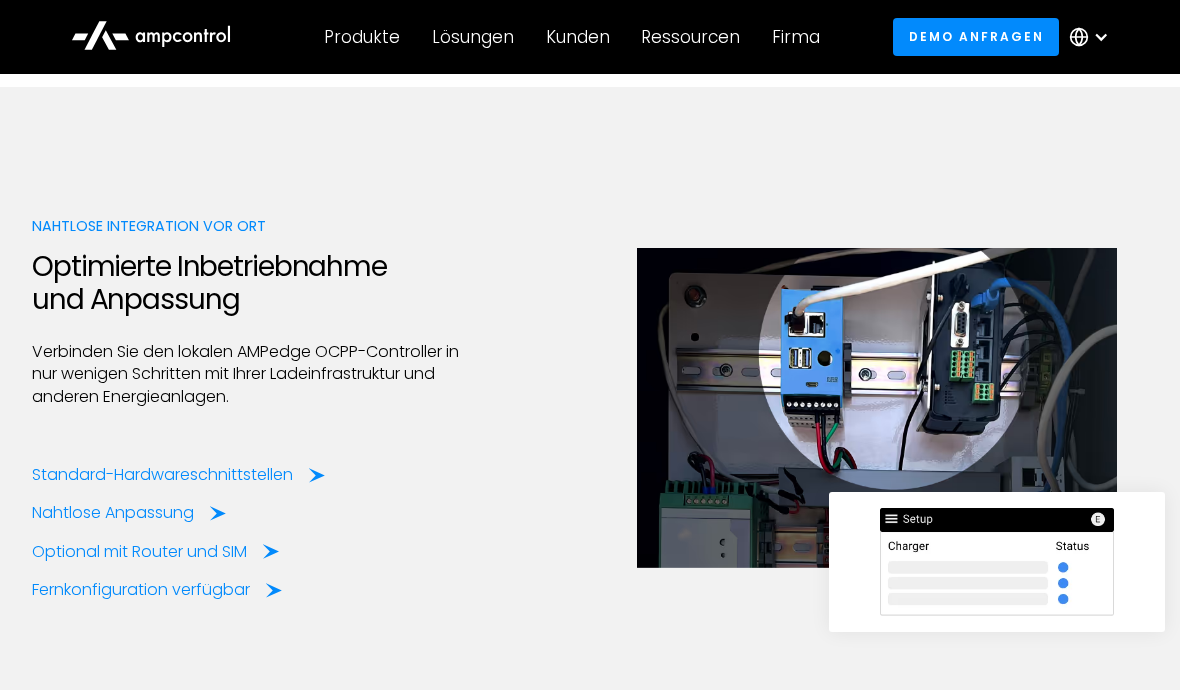 scroll, scrollTop: 2553, scrollLeft: 0, axis: vertical 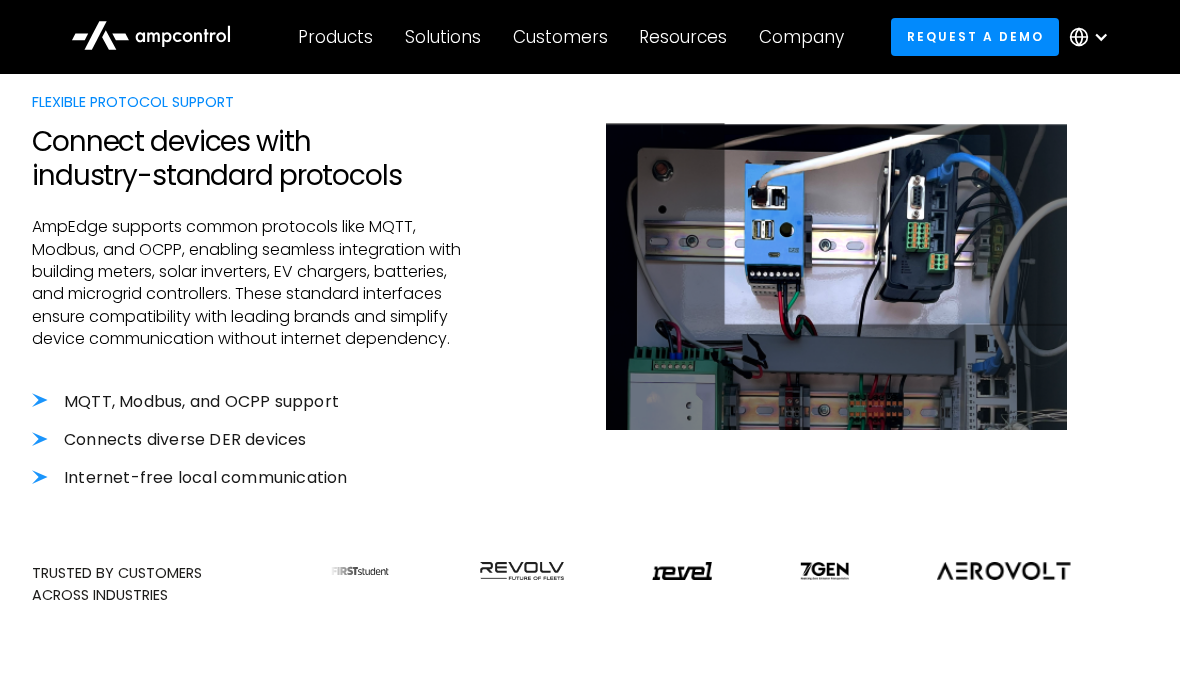 click on "Connects diverse DER devices" at bounding box center [249, 440] 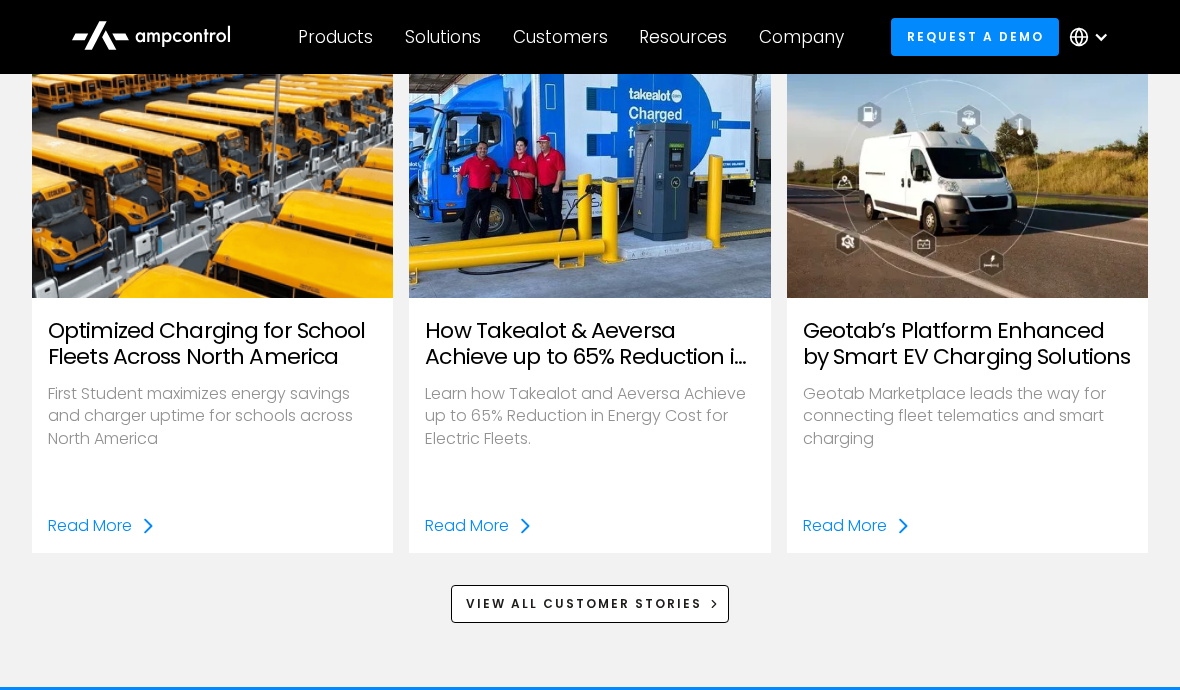 scroll, scrollTop: 2809, scrollLeft: 0, axis: vertical 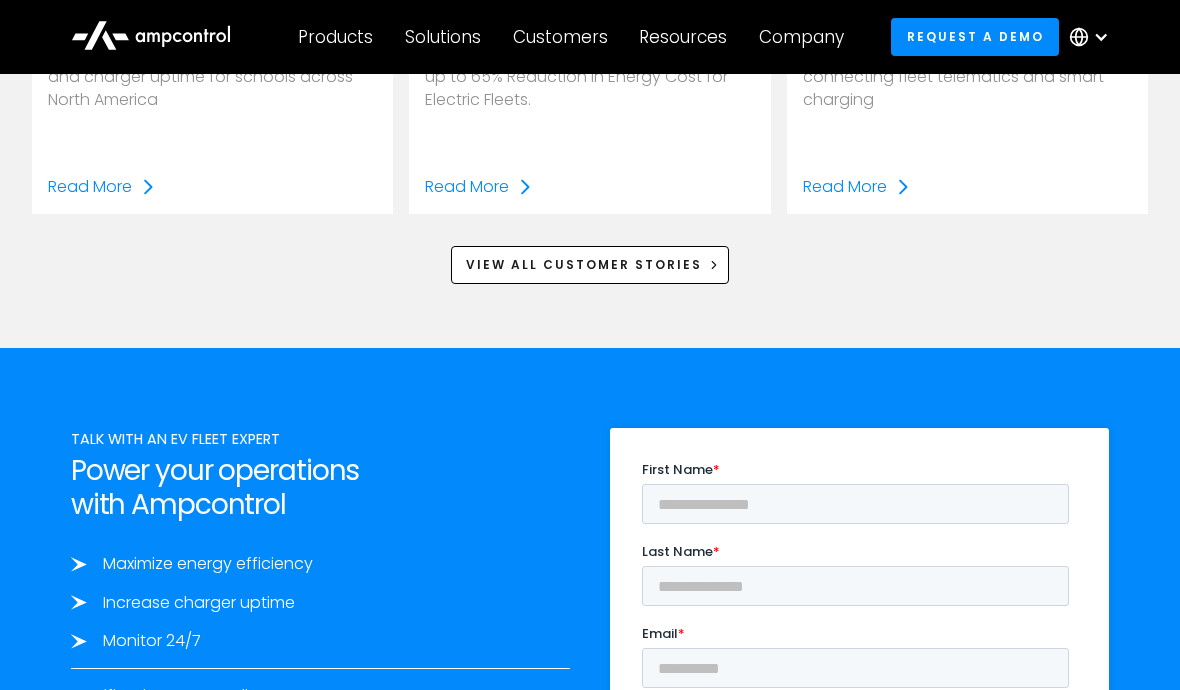click on "View All Customer Stories" at bounding box center (590, 264) 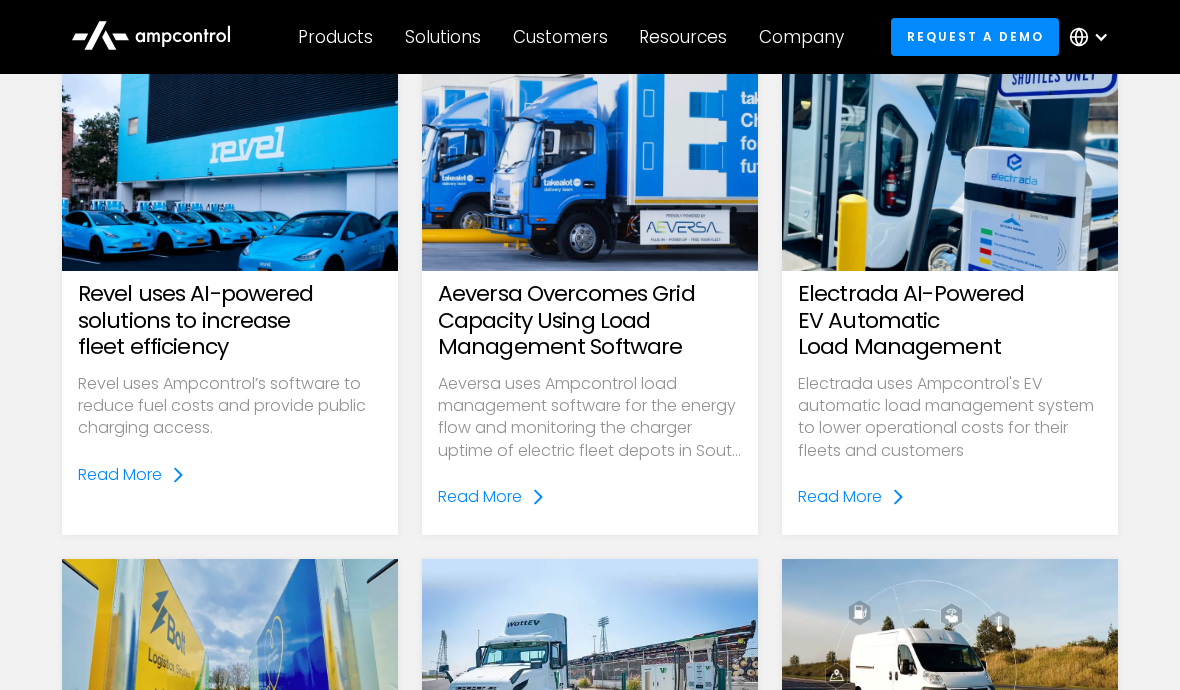 scroll, scrollTop: 274, scrollLeft: 0, axis: vertical 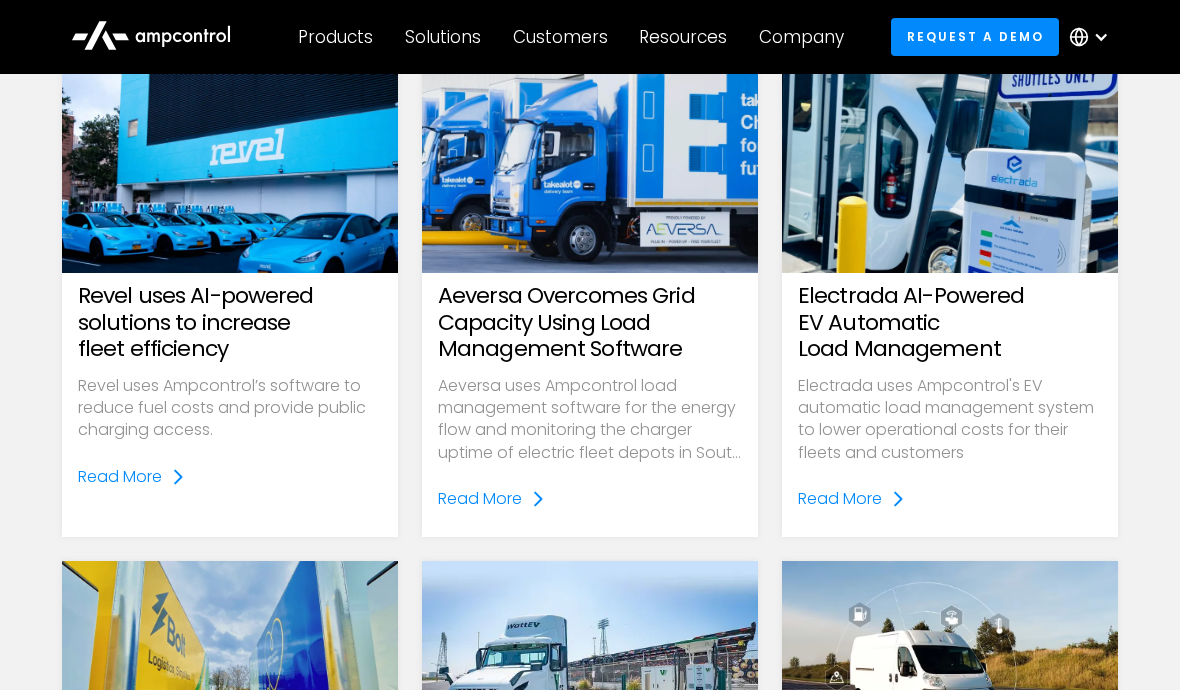 click on "Read More" at bounding box center (480, 499) 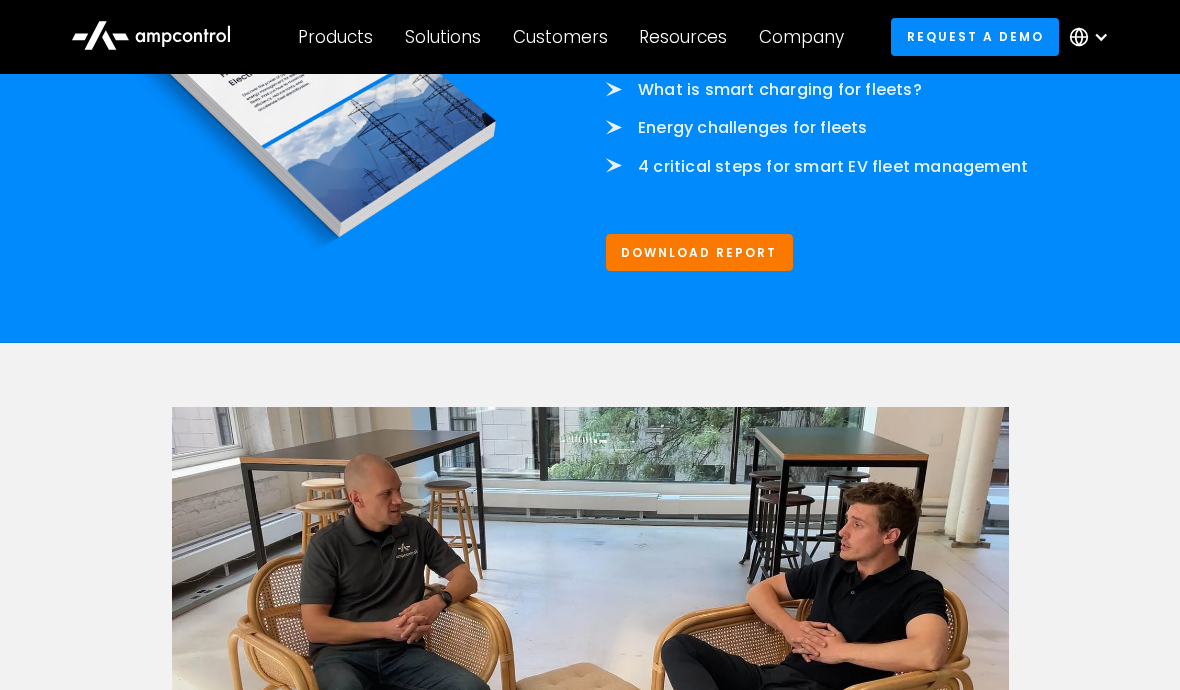 scroll, scrollTop: 3469, scrollLeft: 0, axis: vertical 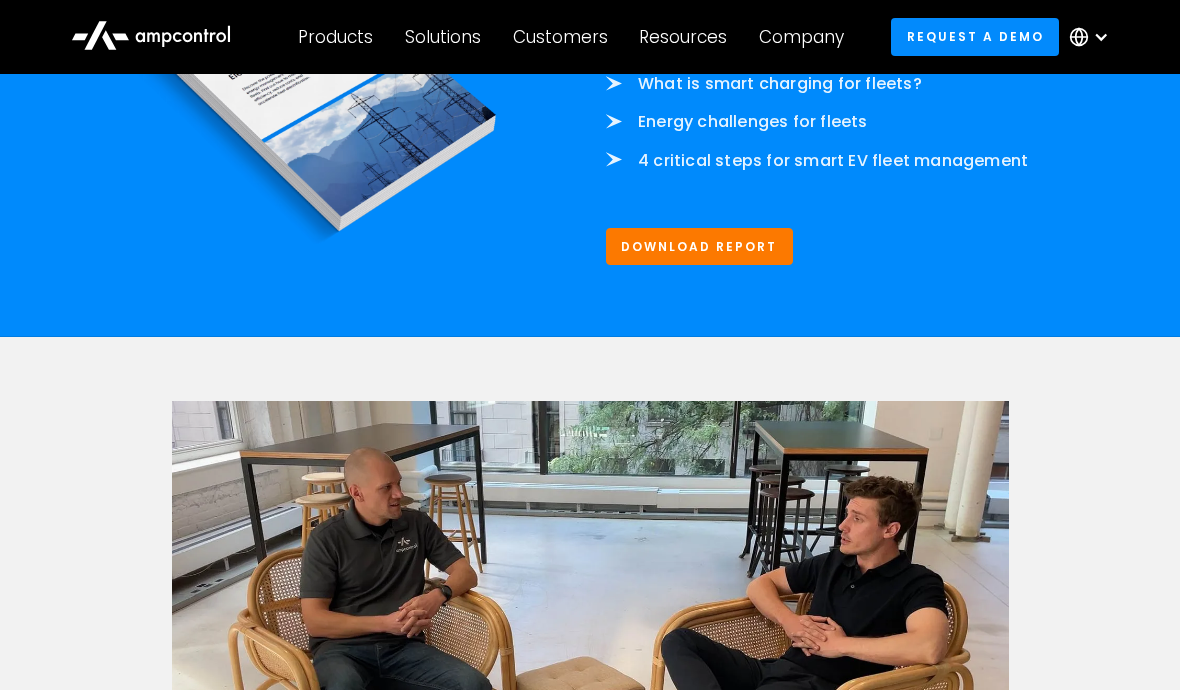 click on "Download Report" at bounding box center [699, 246] 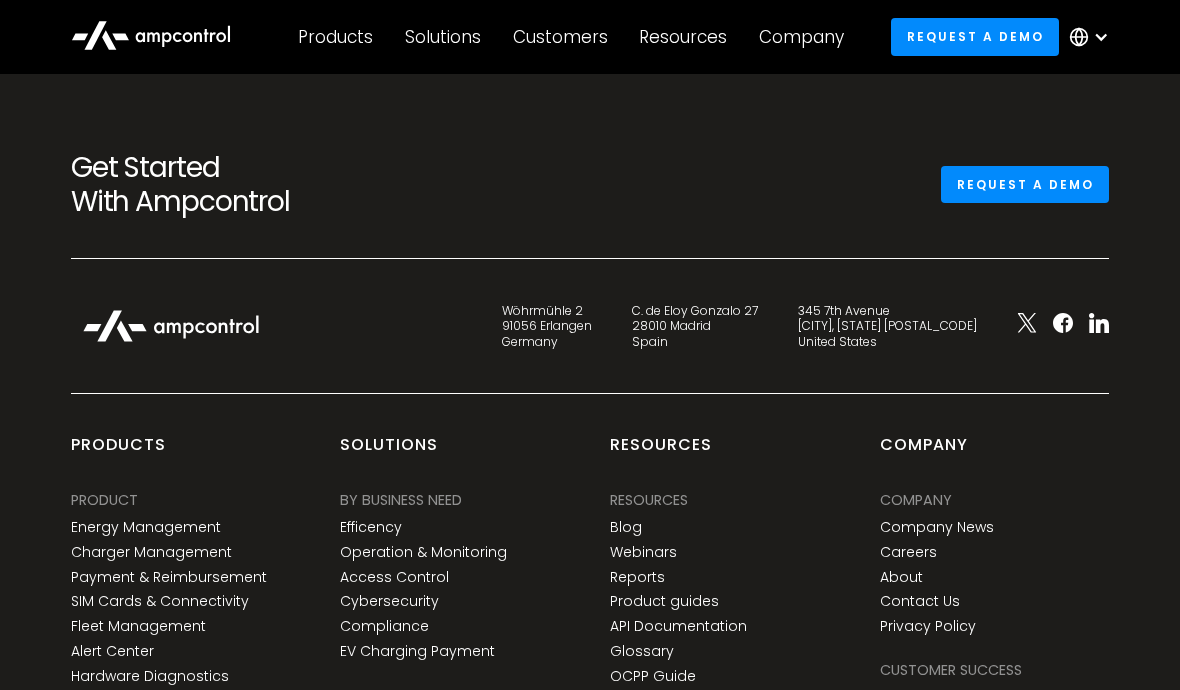 scroll, scrollTop: 4923, scrollLeft: 0, axis: vertical 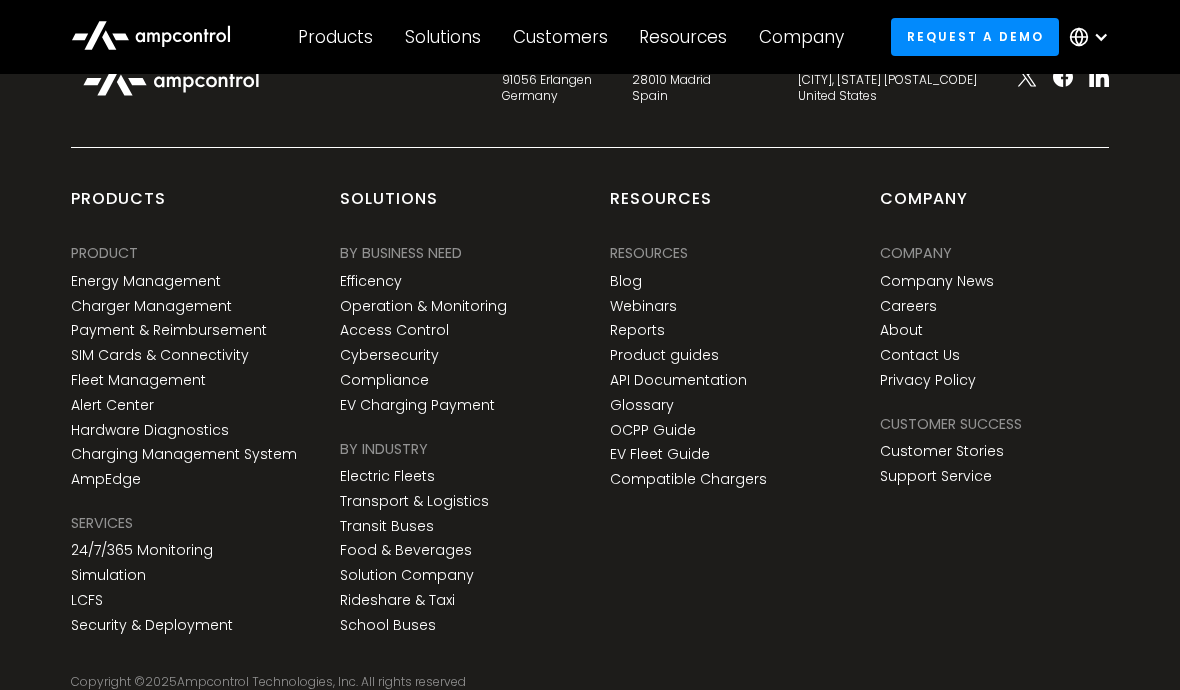 click on "Reports" at bounding box center [637, 330] 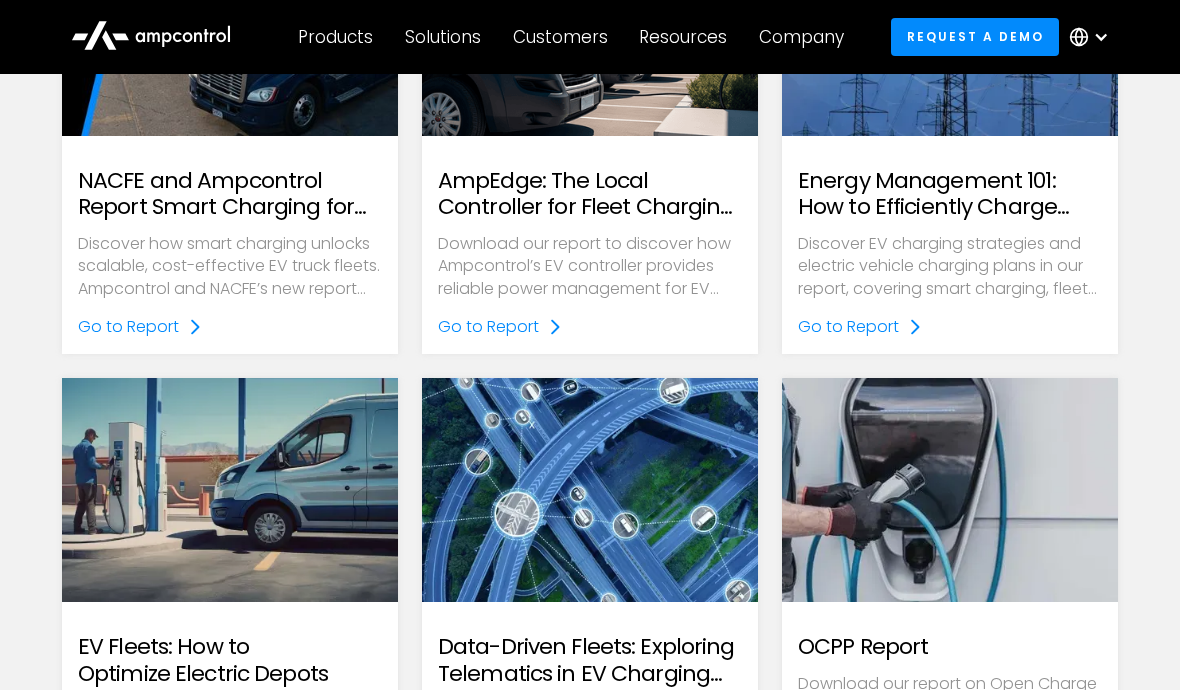 scroll, scrollTop: 370, scrollLeft: 0, axis: vertical 